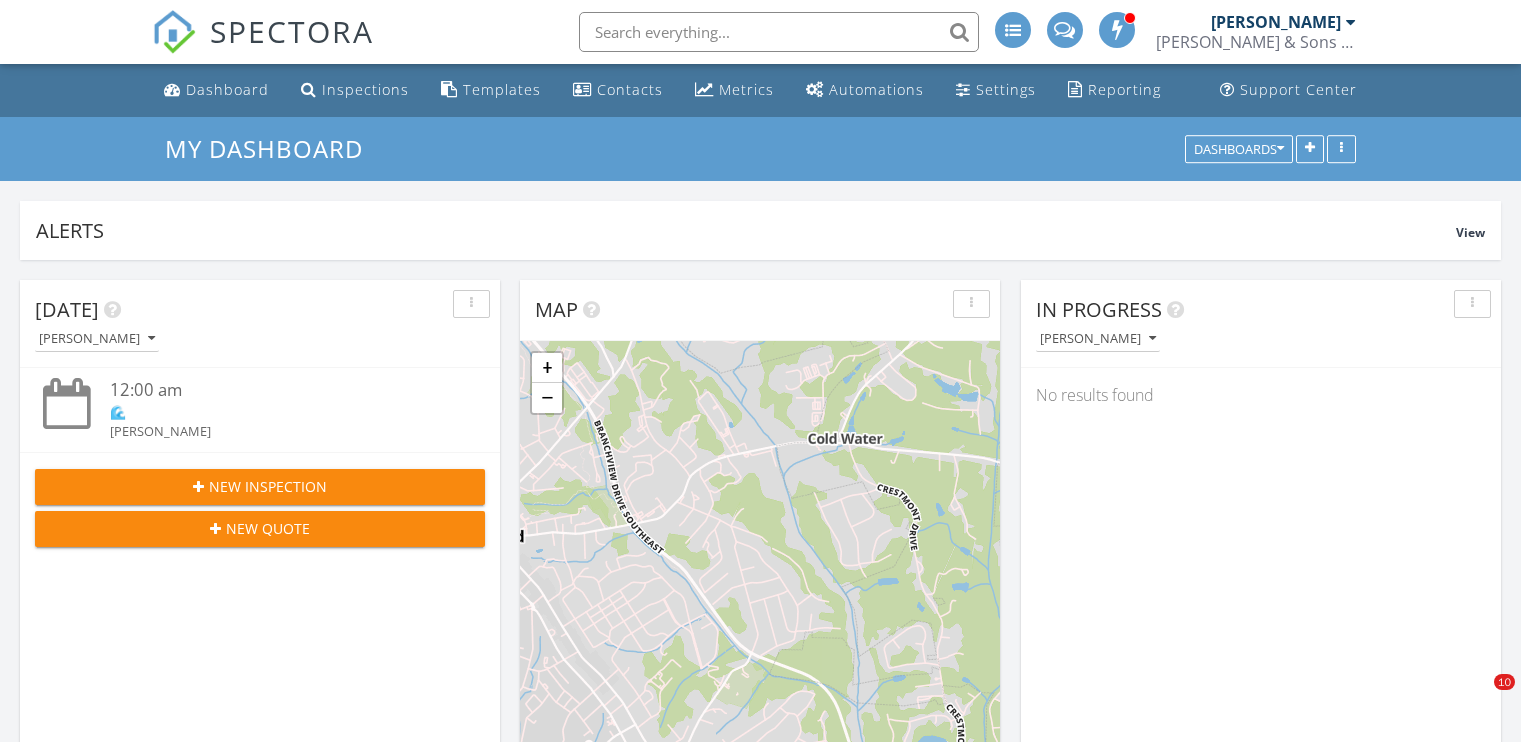 scroll, scrollTop: 129, scrollLeft: 0, axis: vertical 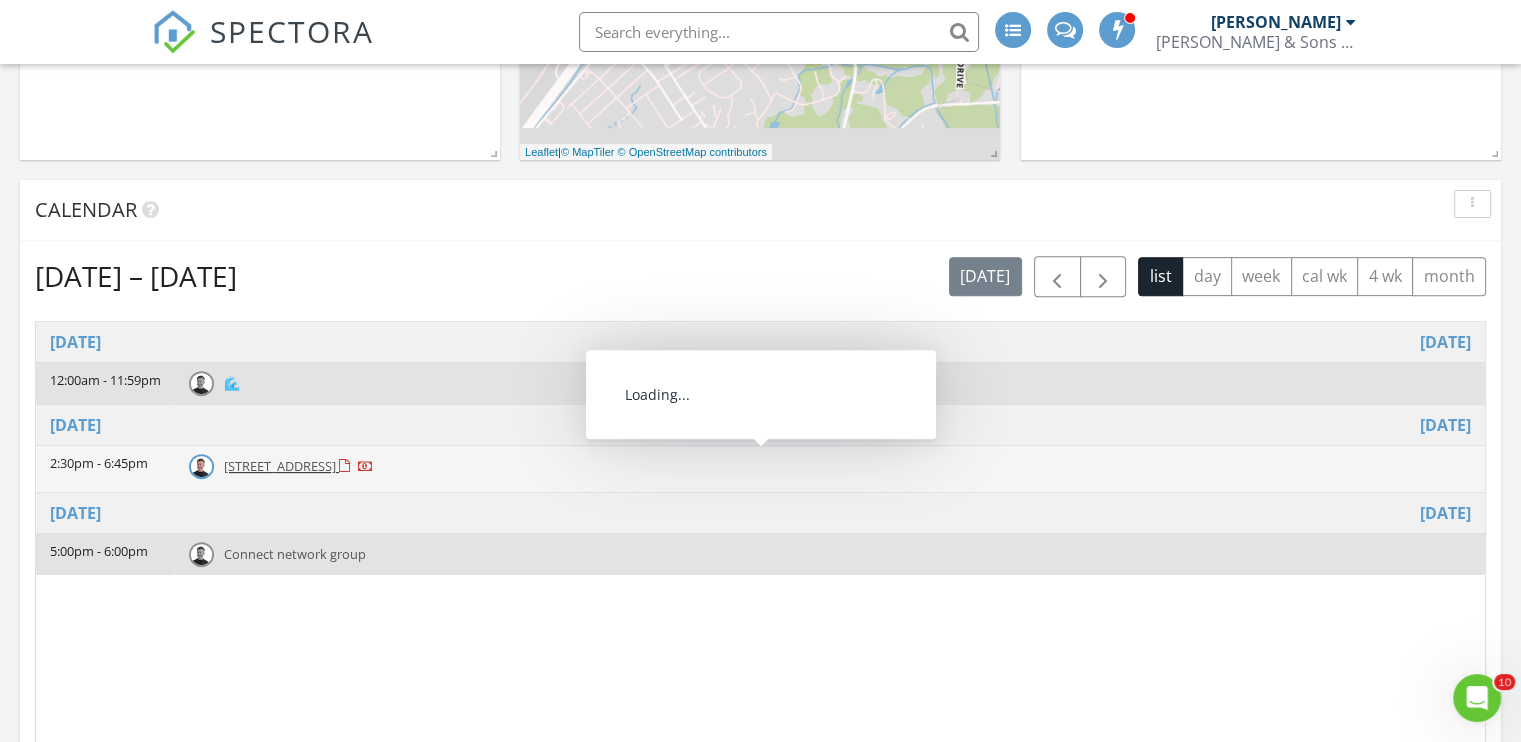 click on "[STREET_ADDRESS]" at bounding box center [280, 466] 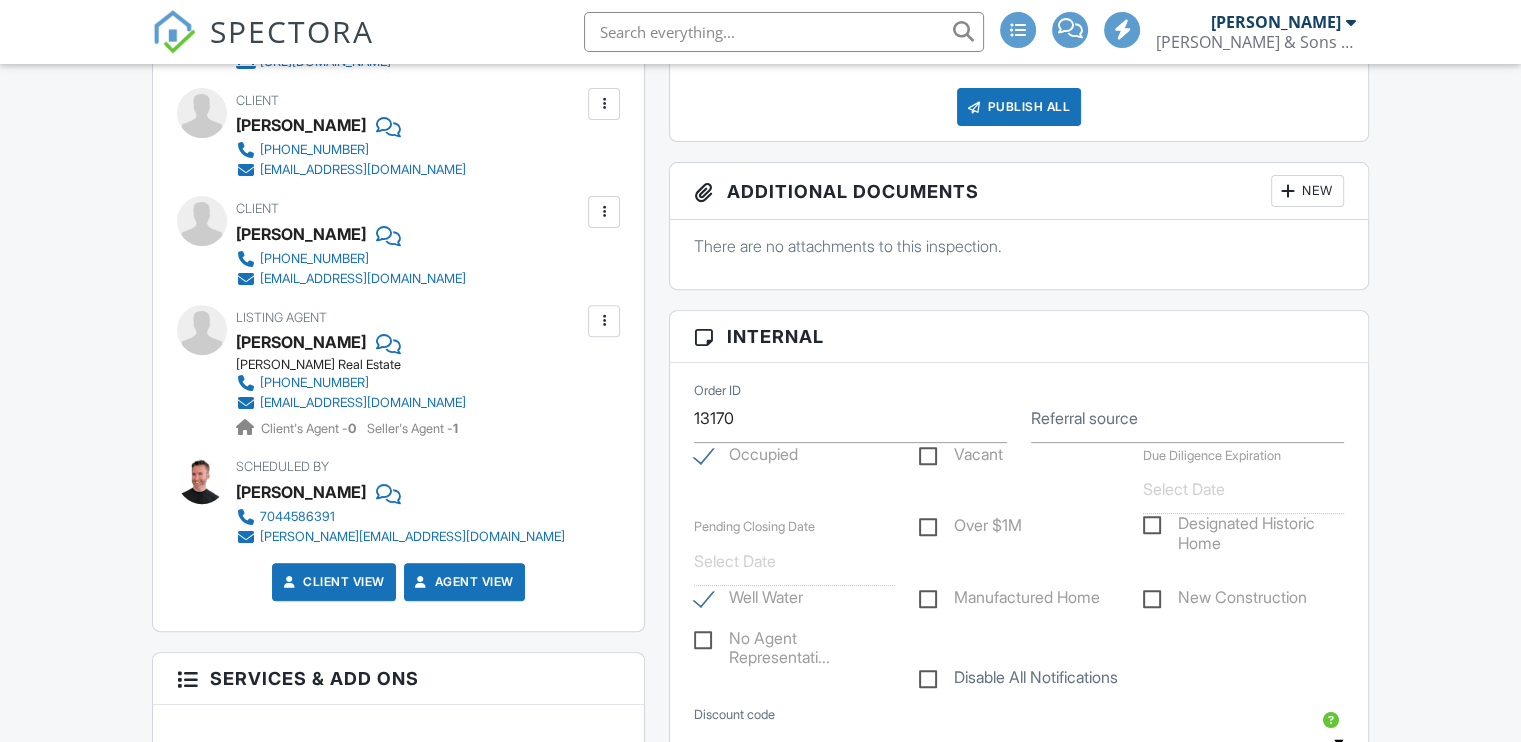 scroll, scrollTop: 1400, scrollLeft: 0, axis: vertical 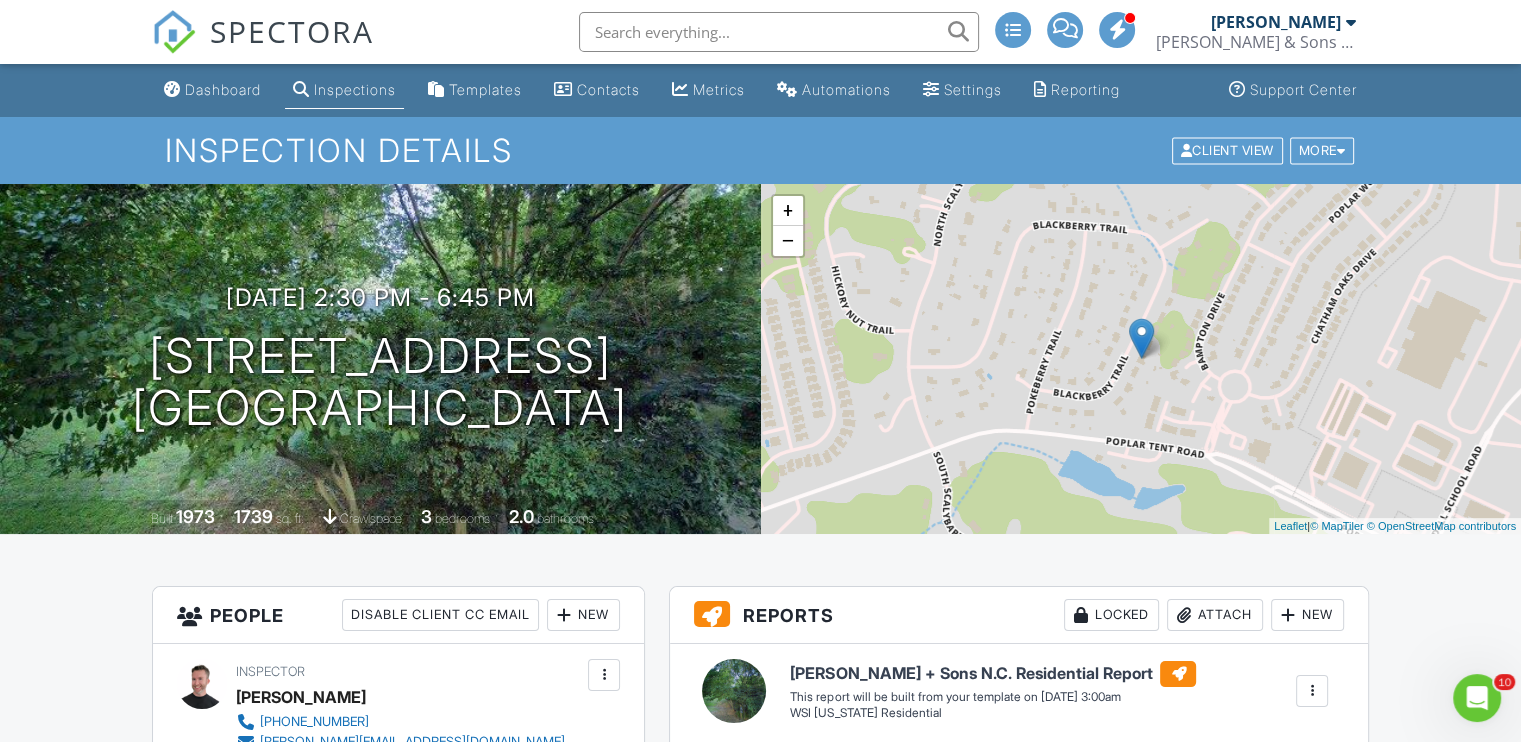 click on "Dashboard" at bounding box center [223, 89] 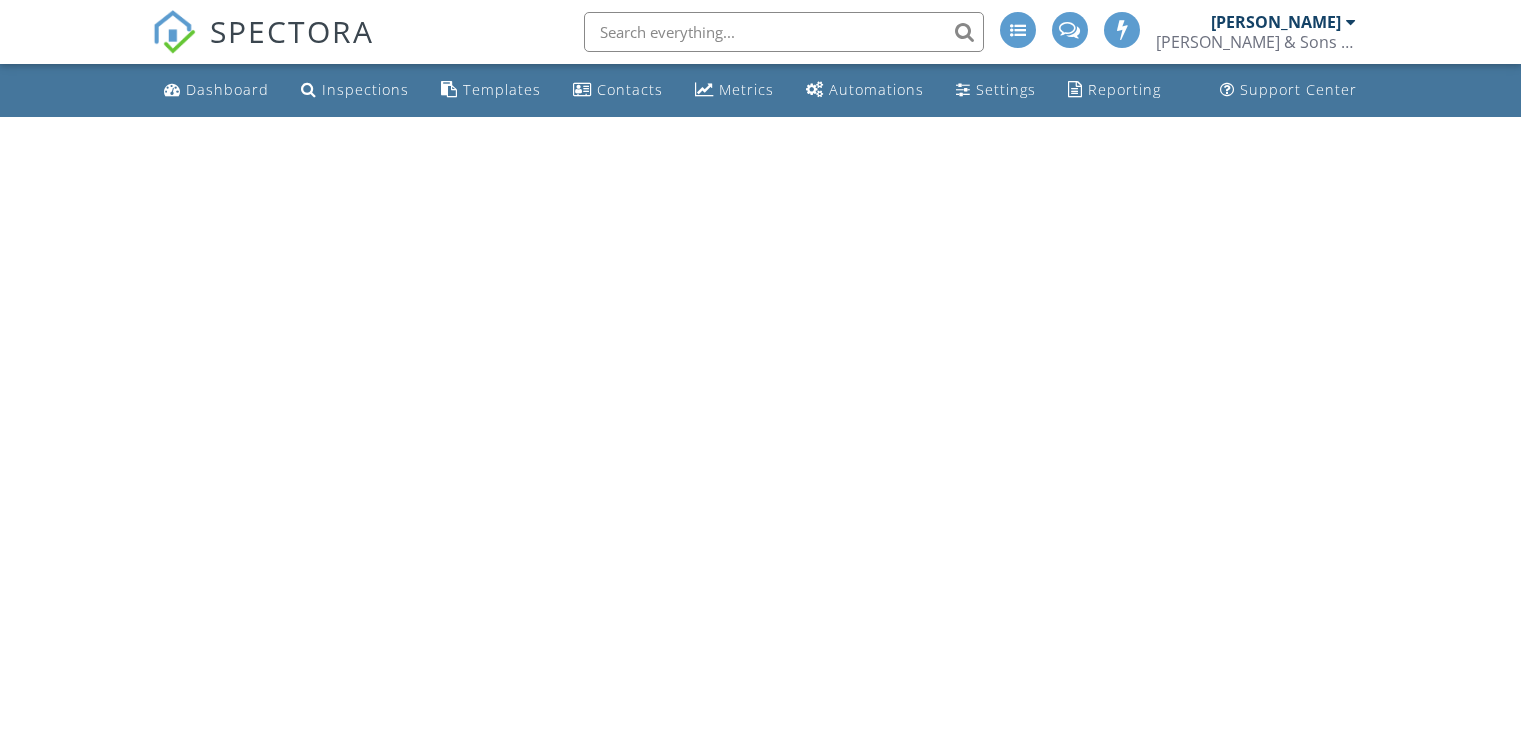 scroll, scrollTop: 0, scrollLeft: 0, axis: both 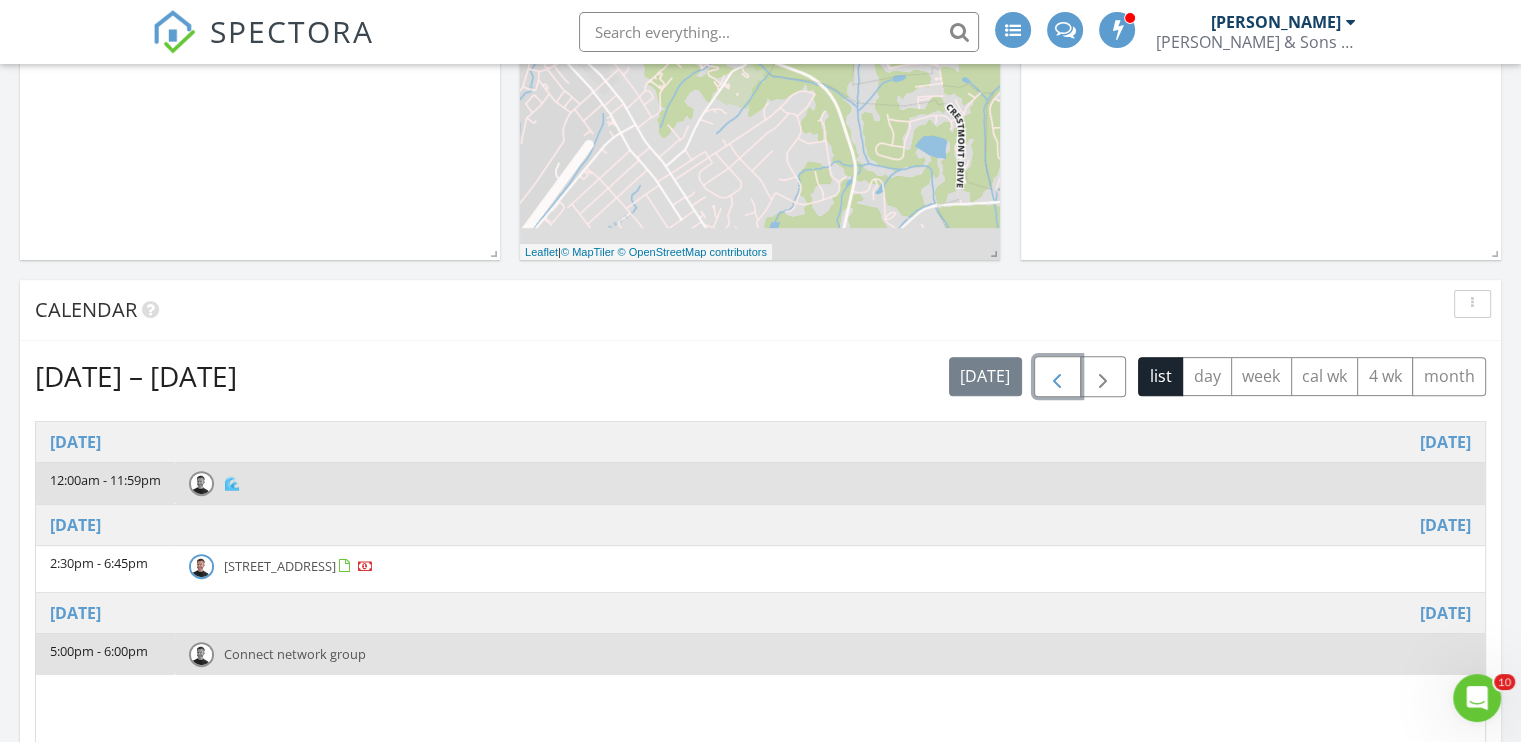 click at bounding box center (1057, 377) 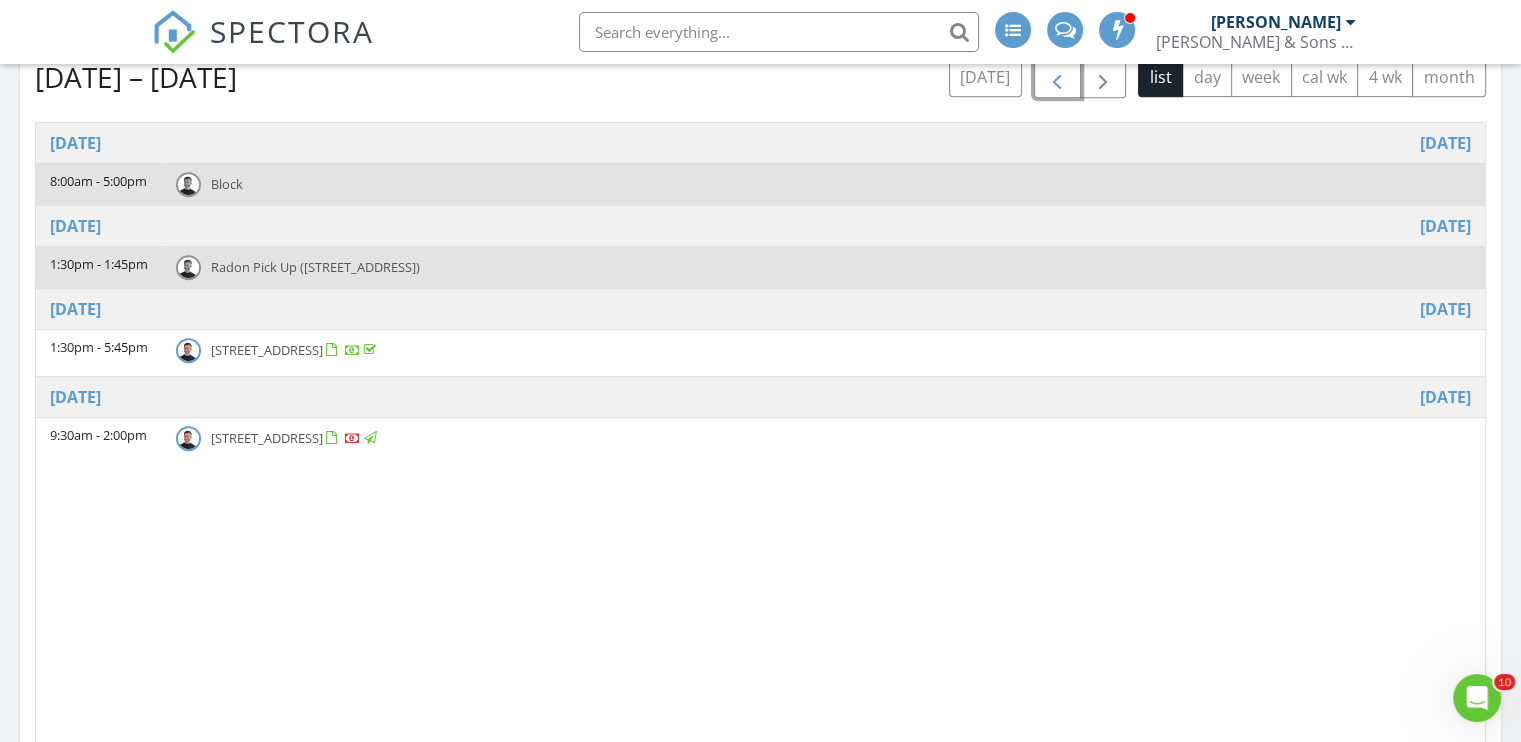 scroll, scrollTop: 900, scrollLeft: 0, axis: vertical 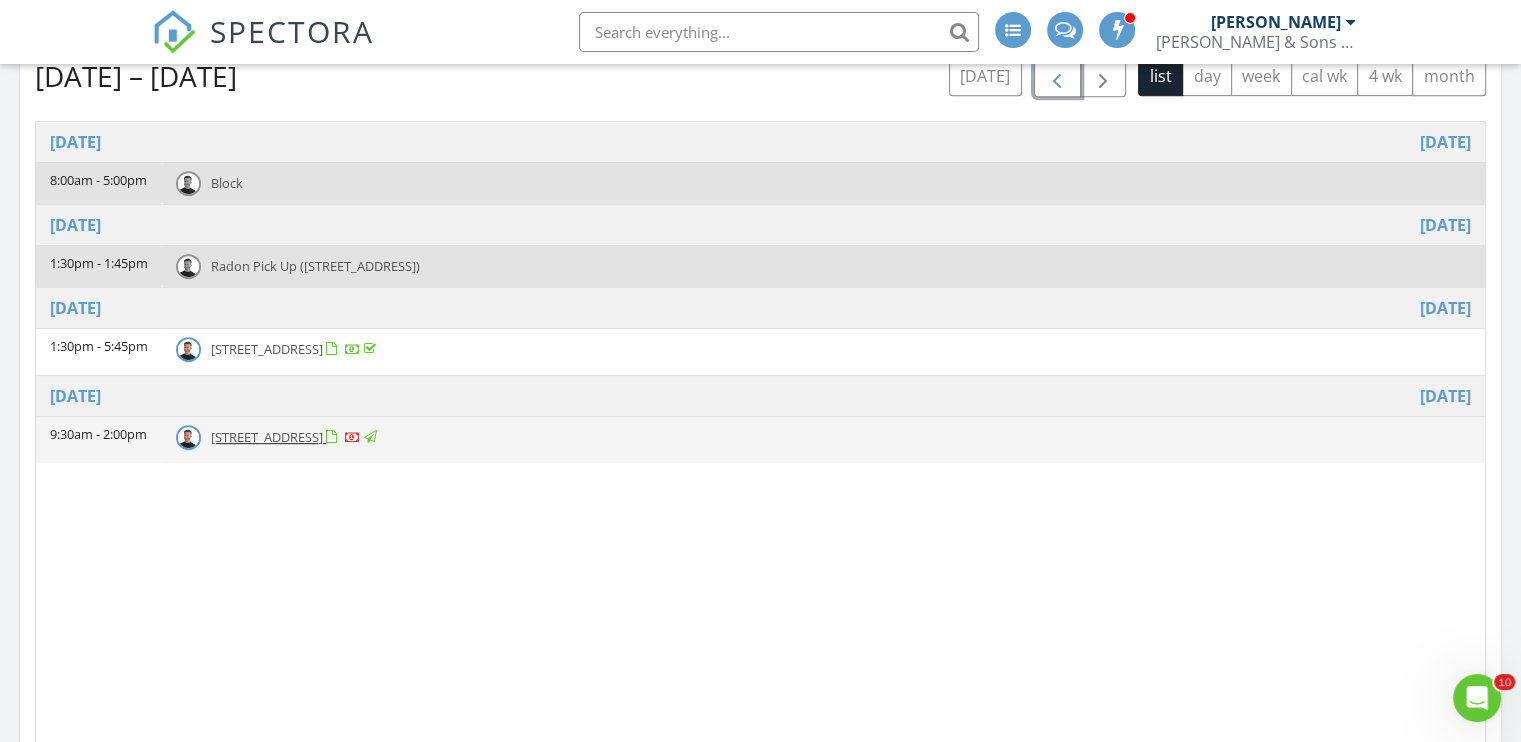 click on "1406 Enochville Rd , Kannapolis 28081" at bounding box center [267, 437] 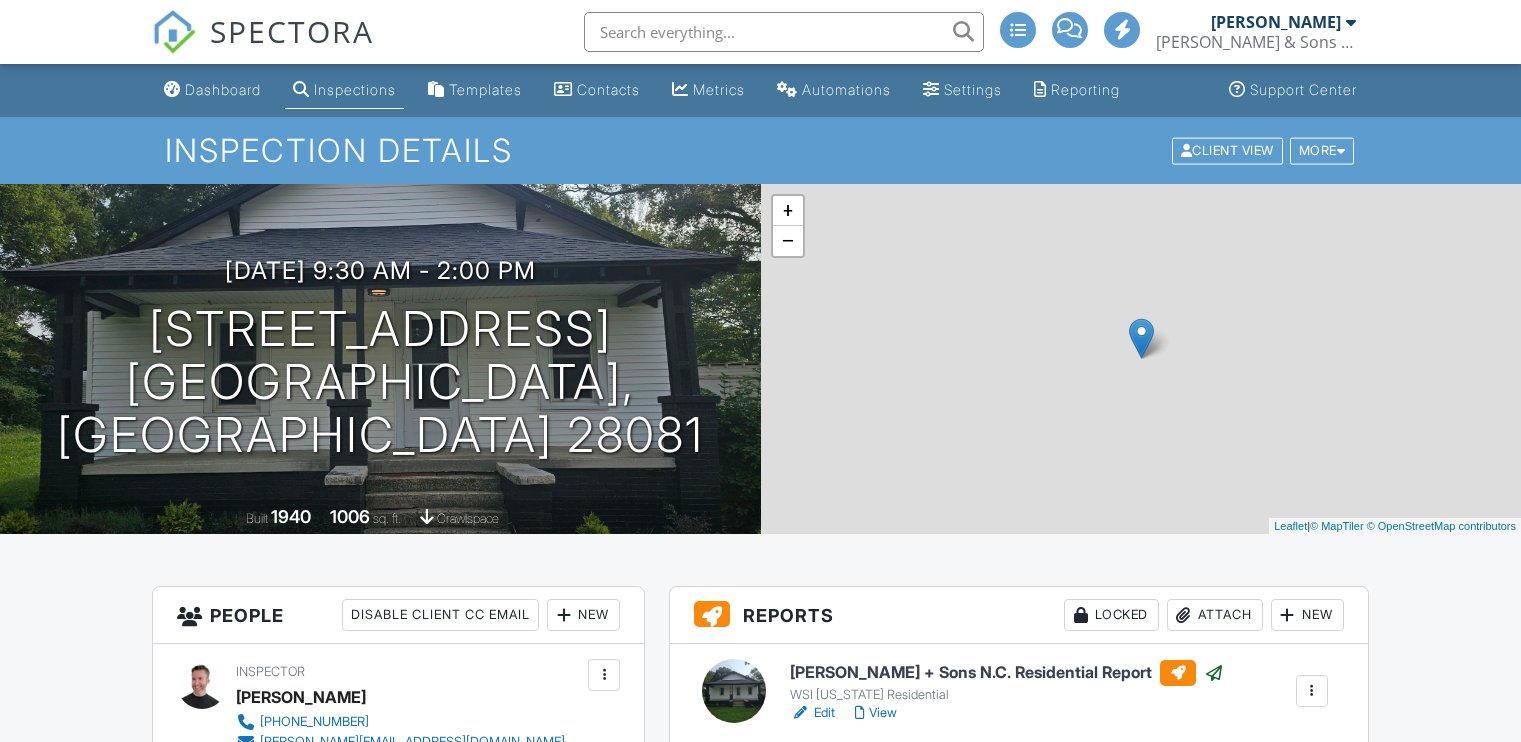scroll, scrollTop: 200, scrollLeft: 0, axis: vertical 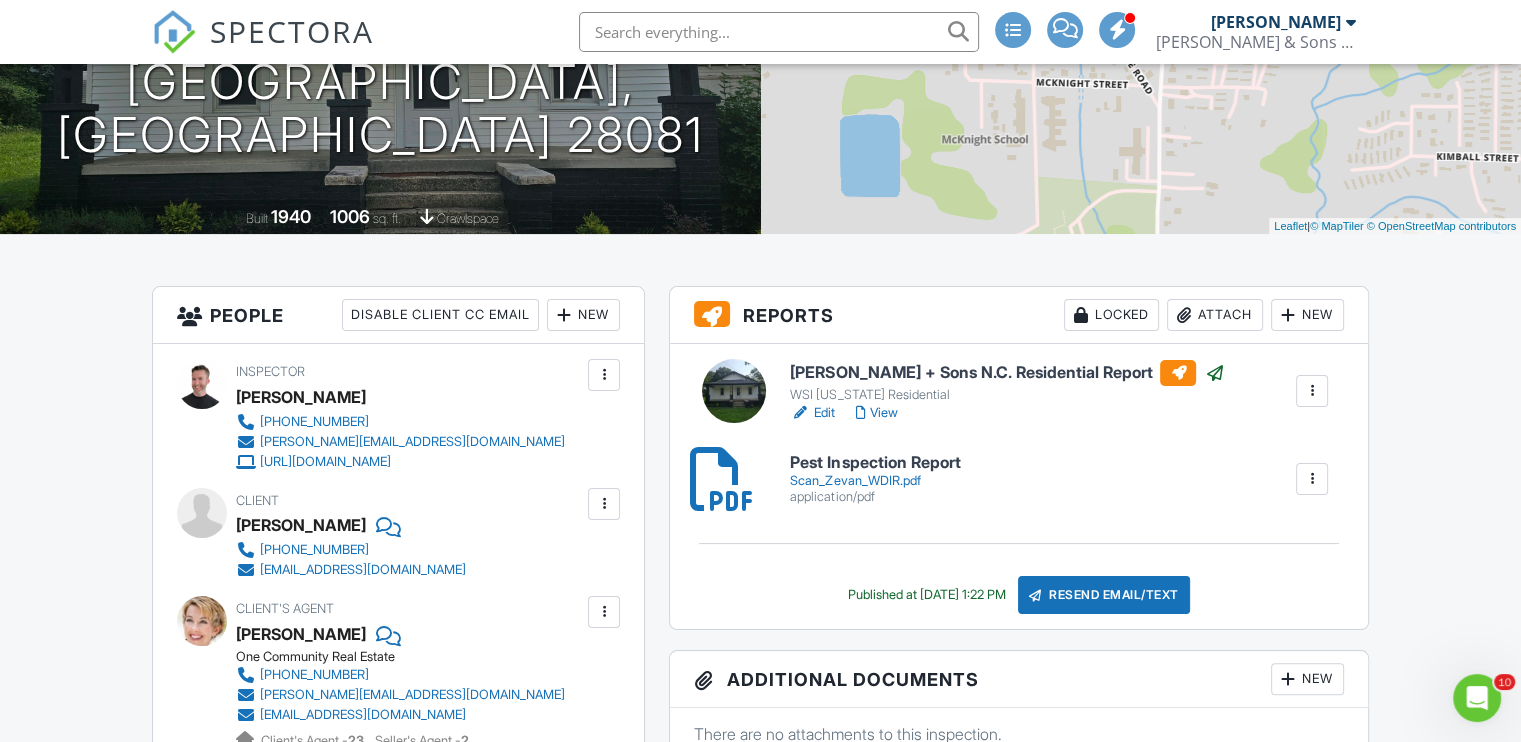 click at bounding box center [722, 479] 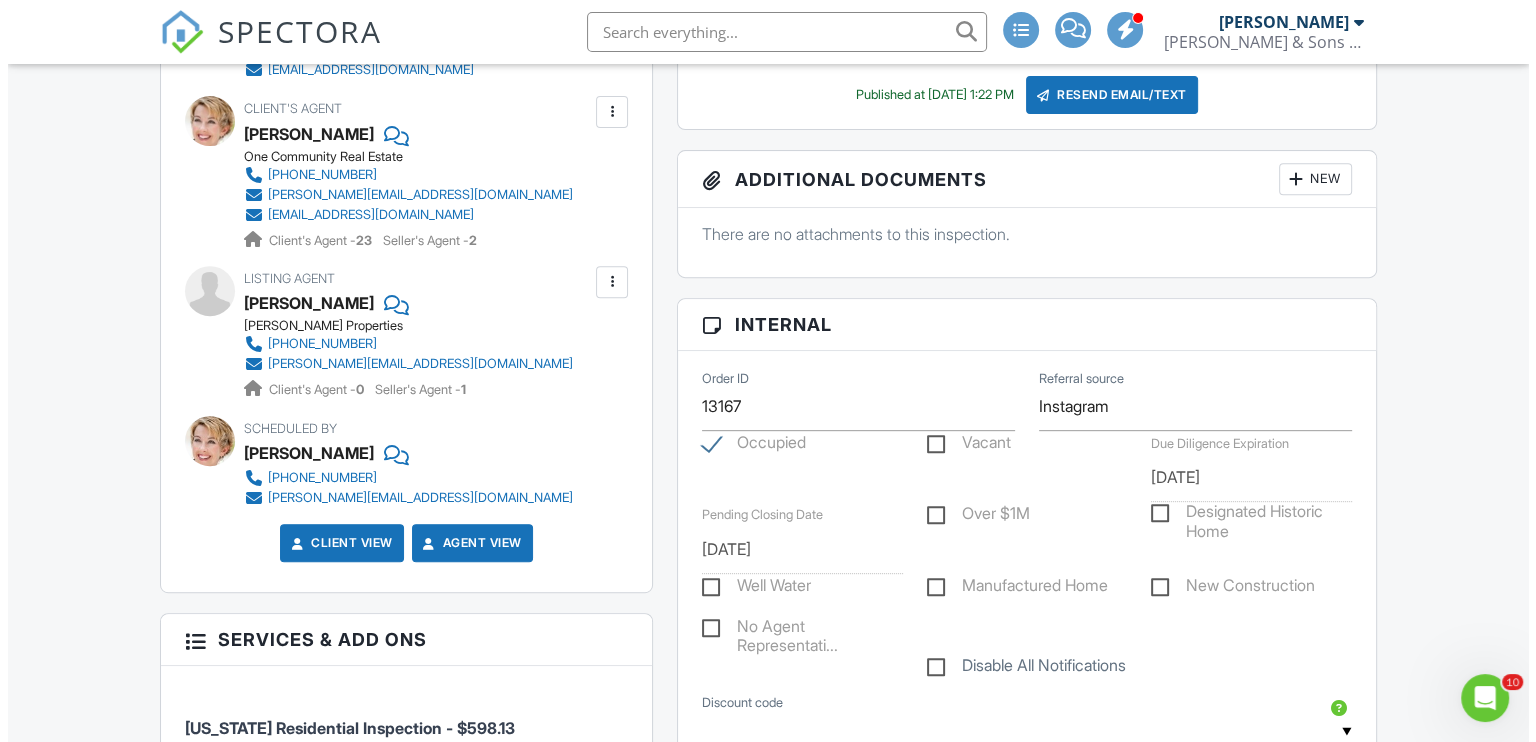 scroll, scrollTop: 400, scrollLeft: 0, axis: vertical 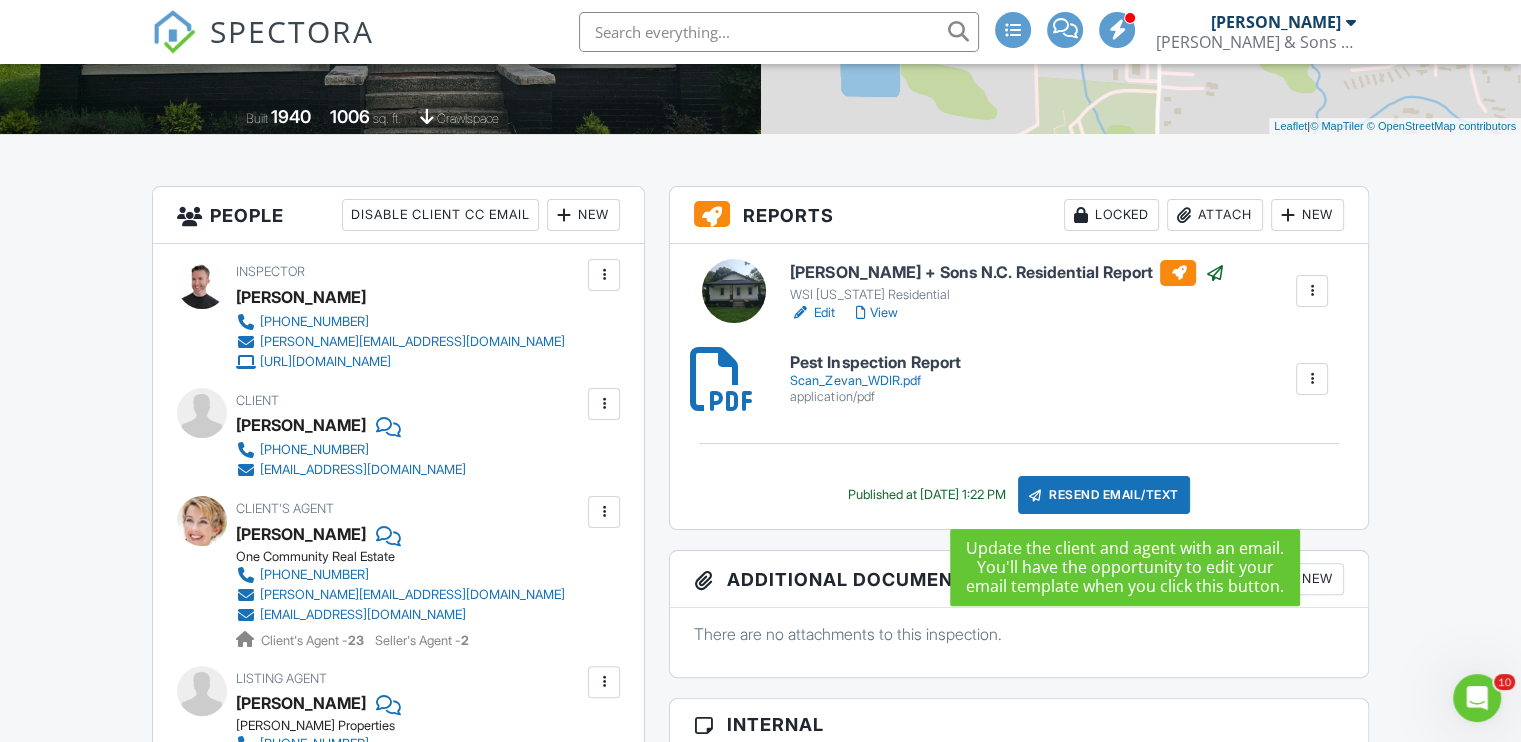 click on "Resend Email/Text" at bounding box center [1104, 495] 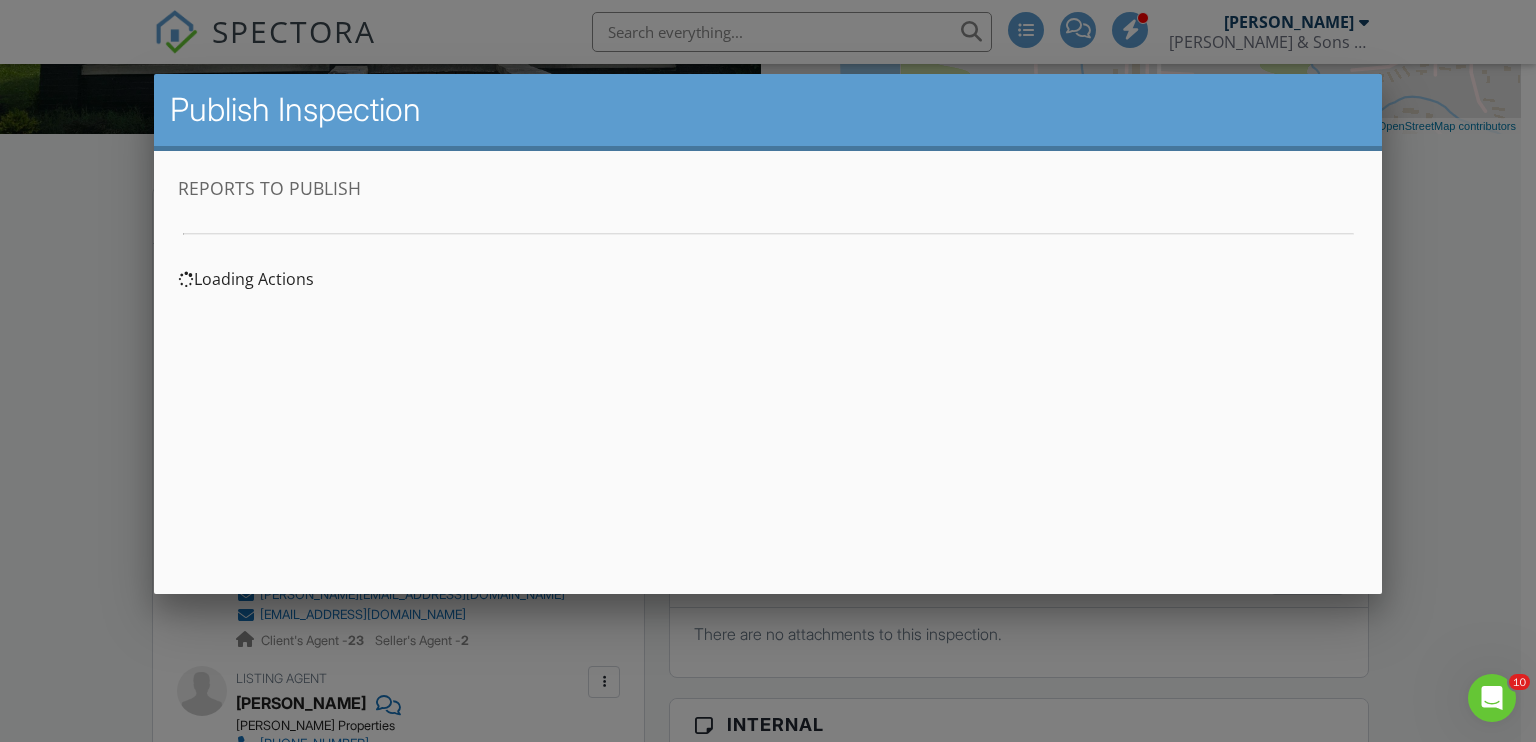 scroll, scrollTop: 0, scrollLeft: 0, axis: both 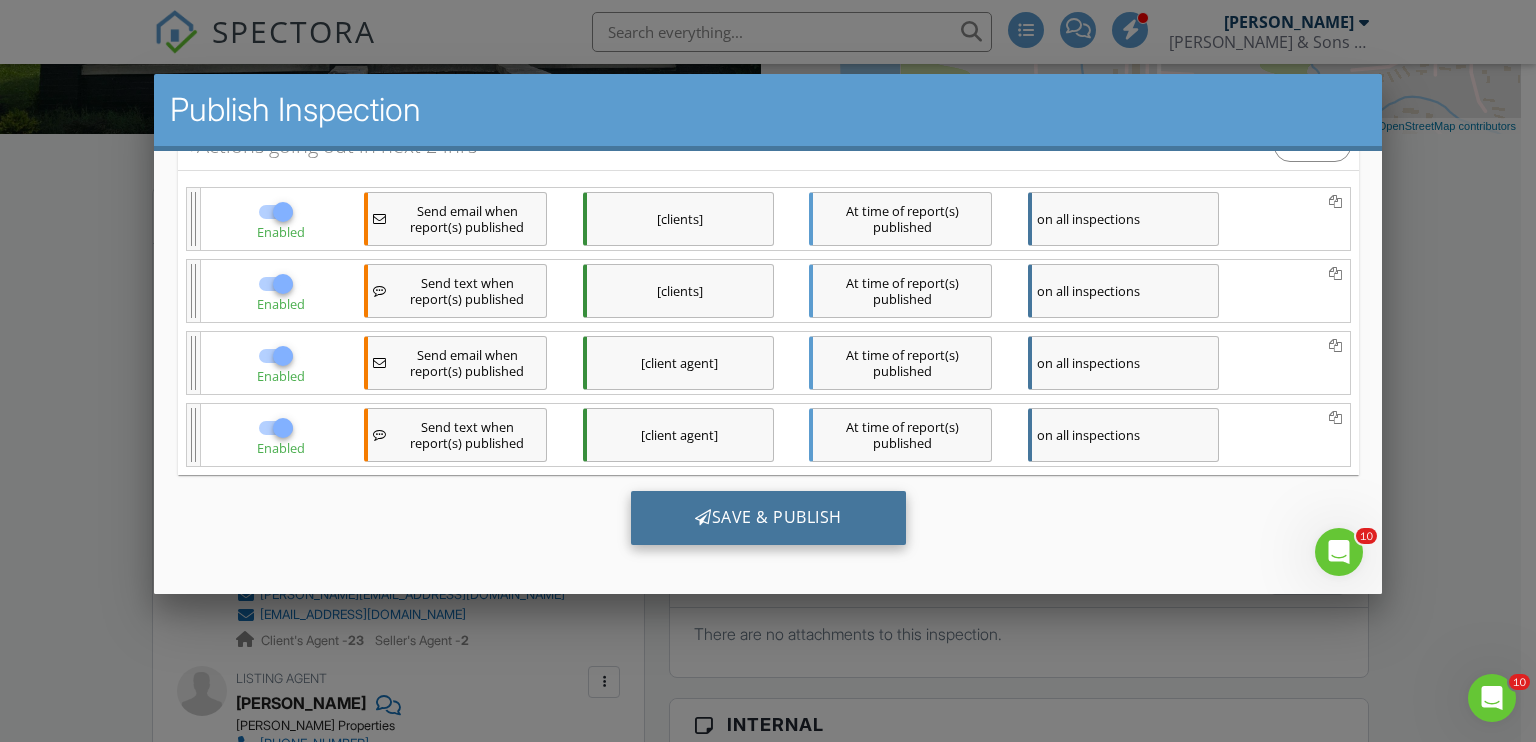 click on "Save & Publish" at bounding box center [767, 518] 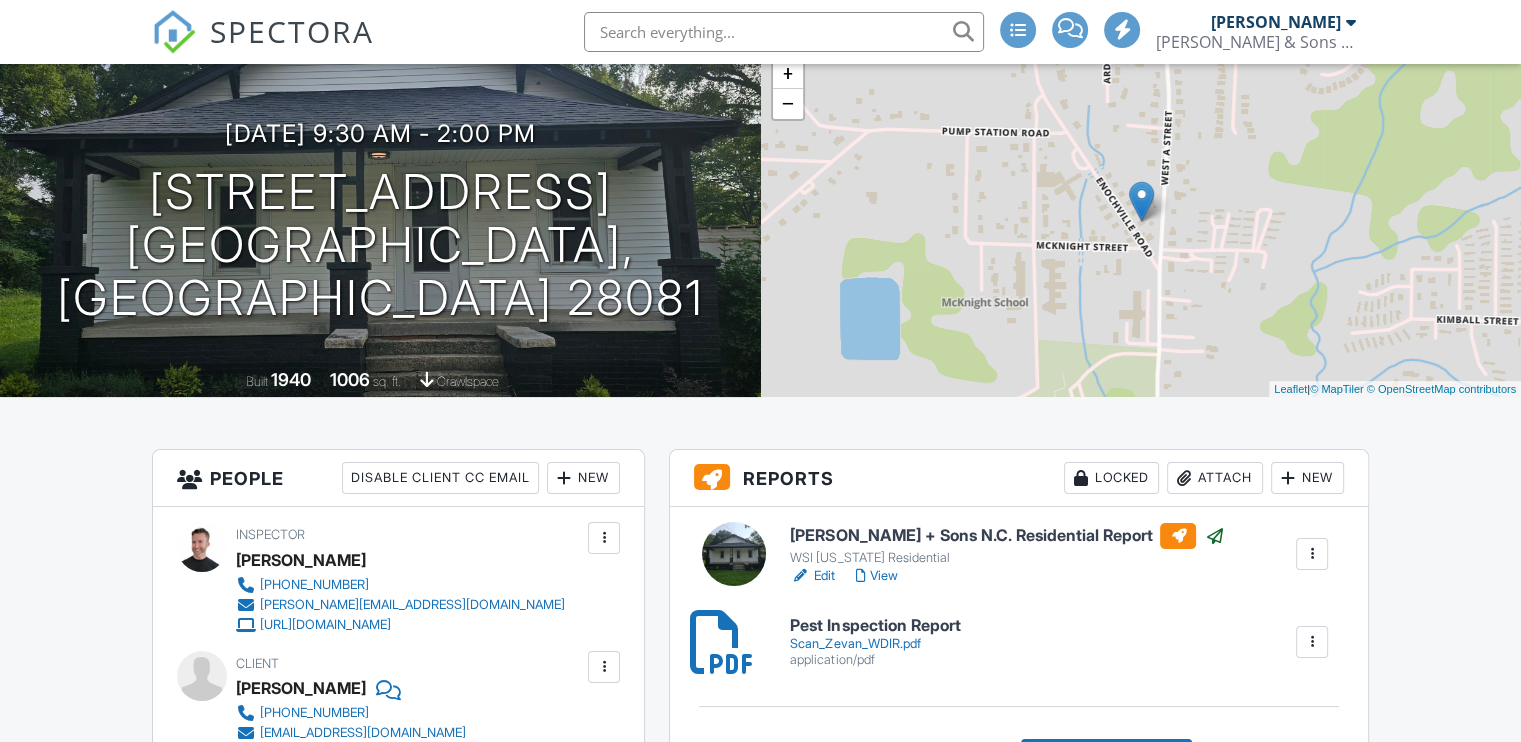 scroll, scrollTop: 400, scrollLeft: 0, axis: vertical 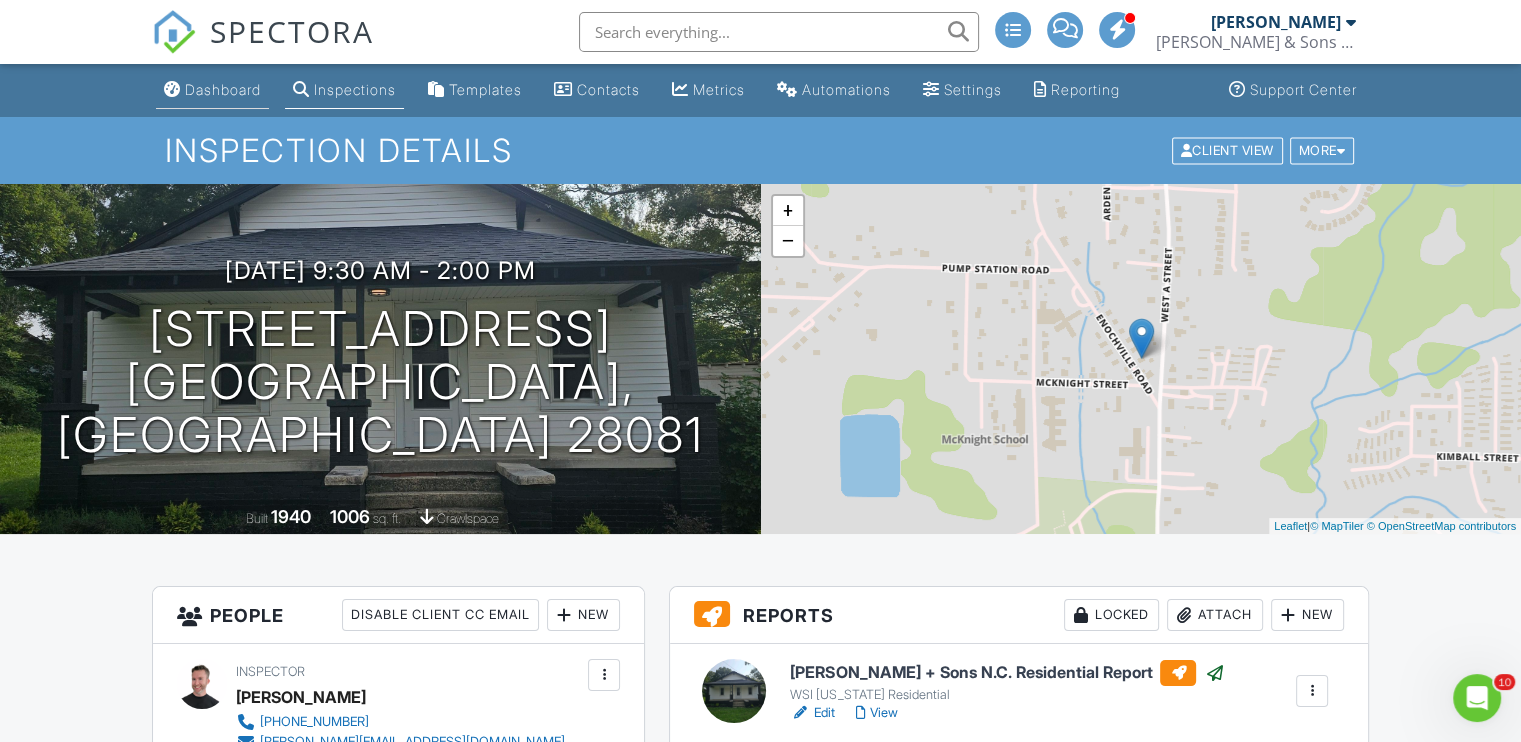 click on "Dashboard" at bounding box center (223, 89) 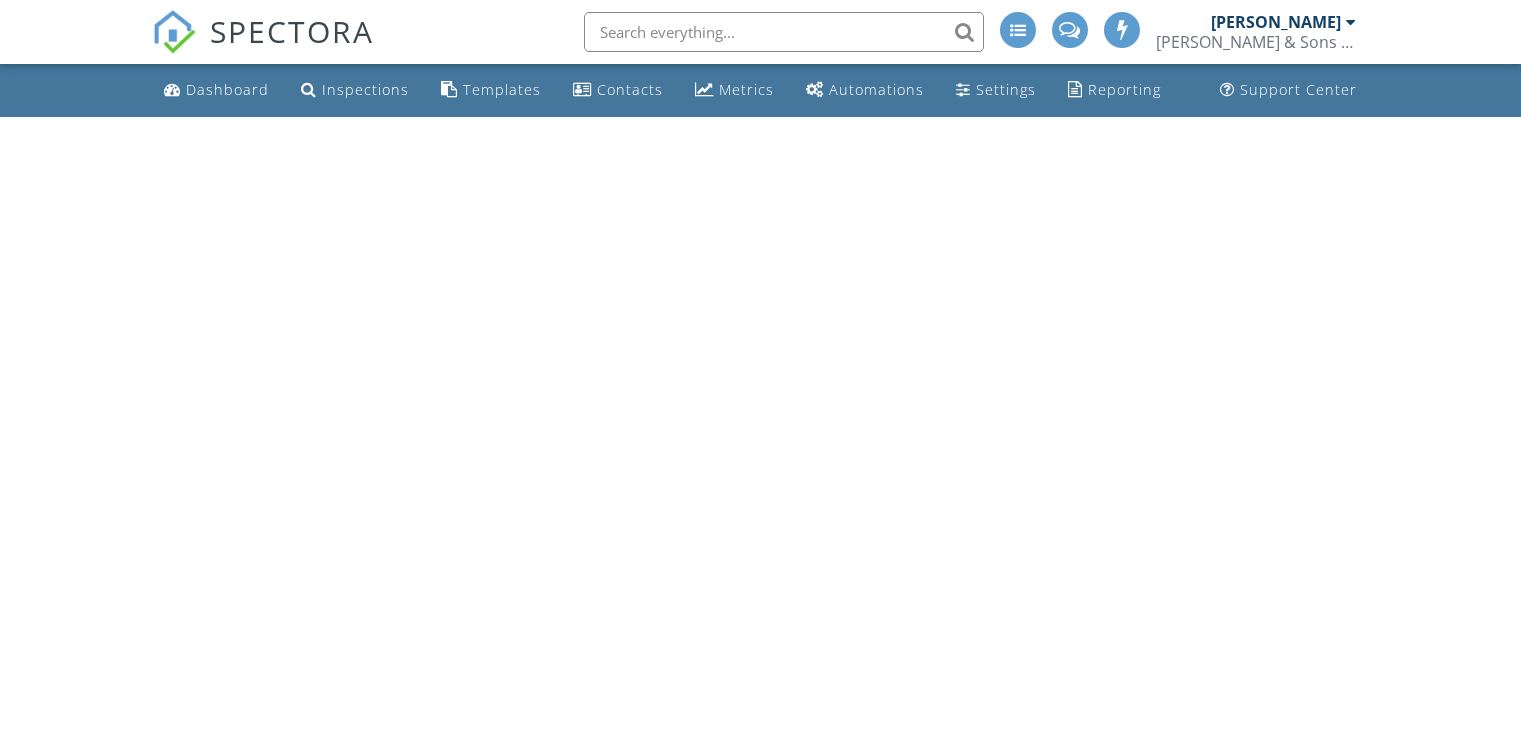 scroll, scrollTop: 0, scrollLeft: 0, axis: both 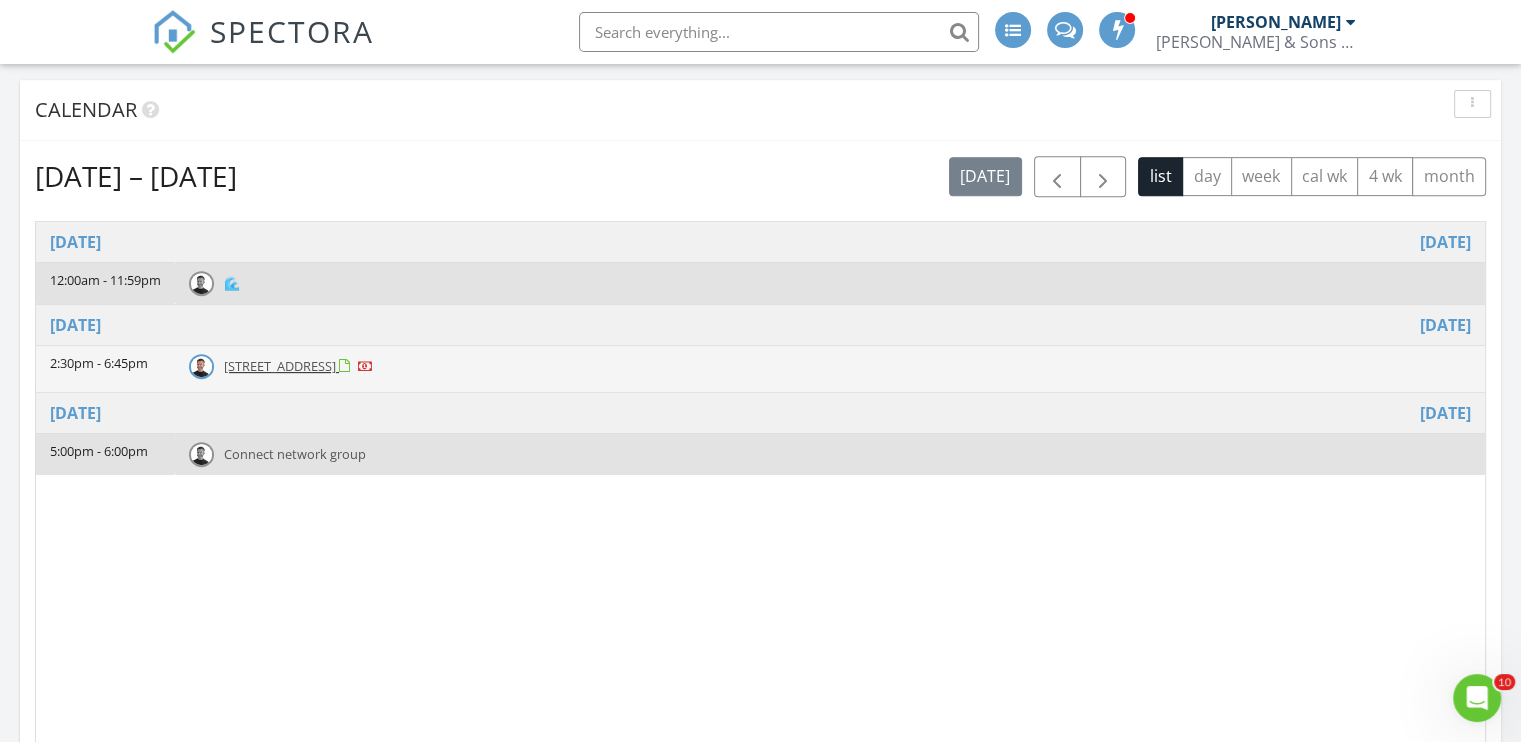 click on "220 Blackberry Trail, Concord 28027" at bounding box center (280, 366) 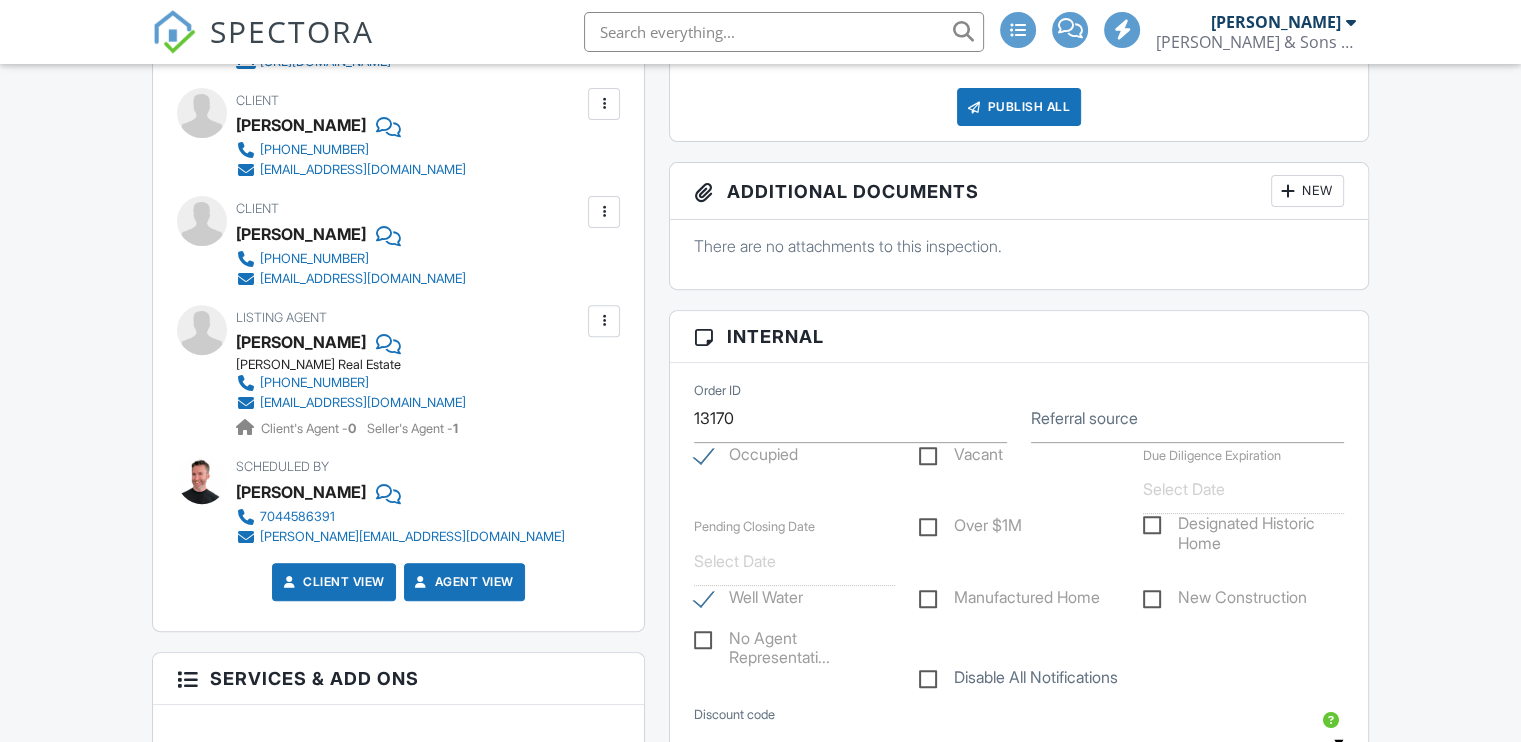 scroll, scrollTop: 0, scrollLeft: 0, axis: both 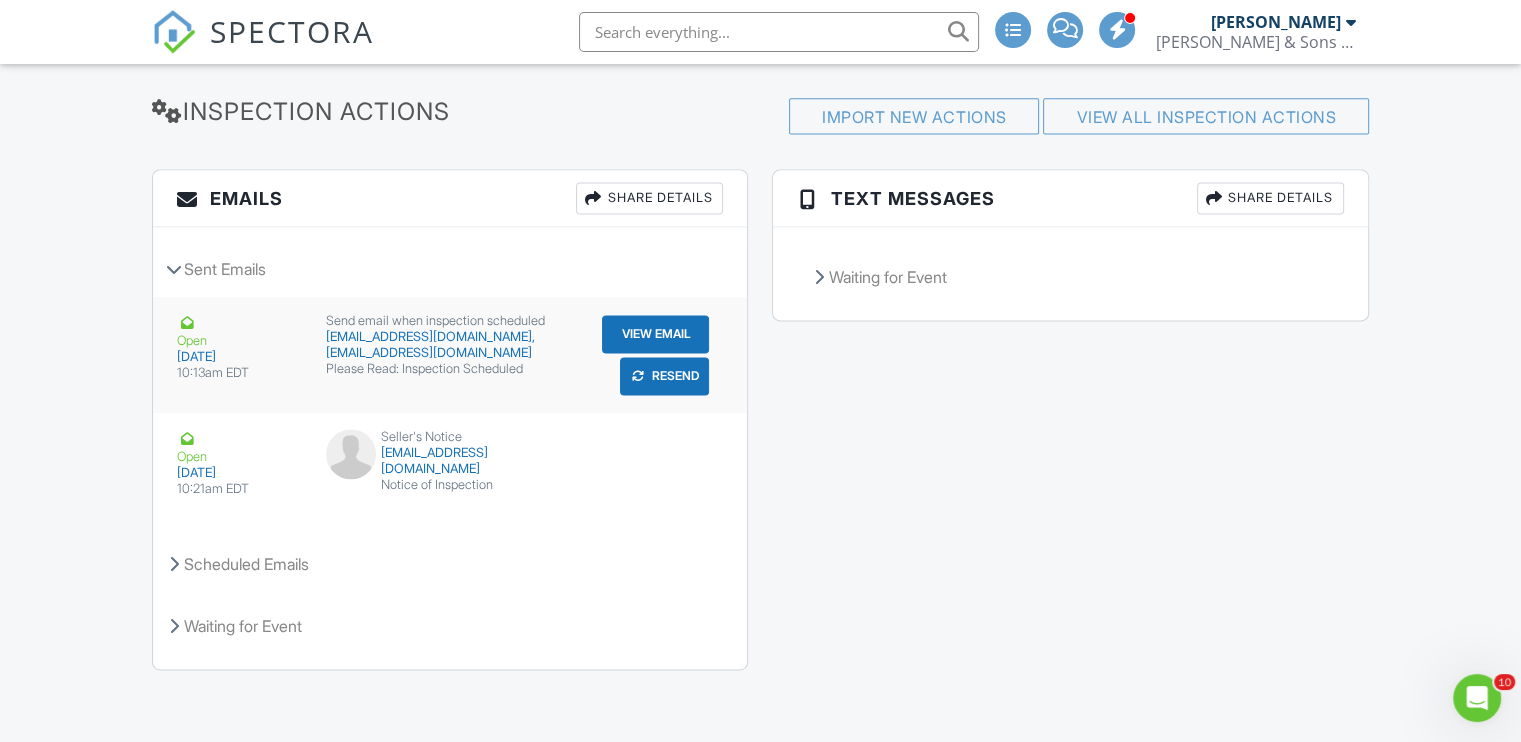 click on "10:13am EDT" at bounding box center (239, 373) 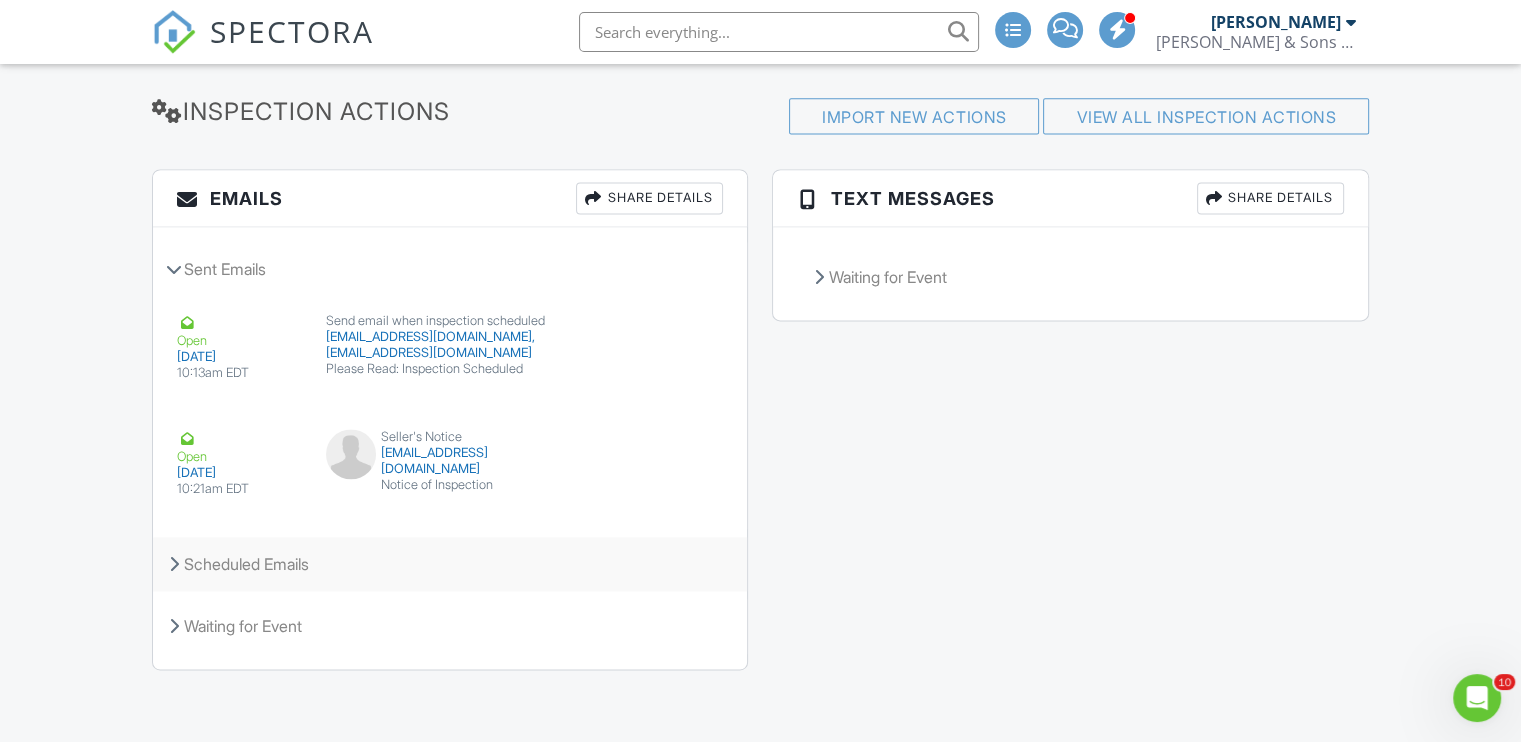 click on "Scheduled Emails" at bounding box center [450, 564] 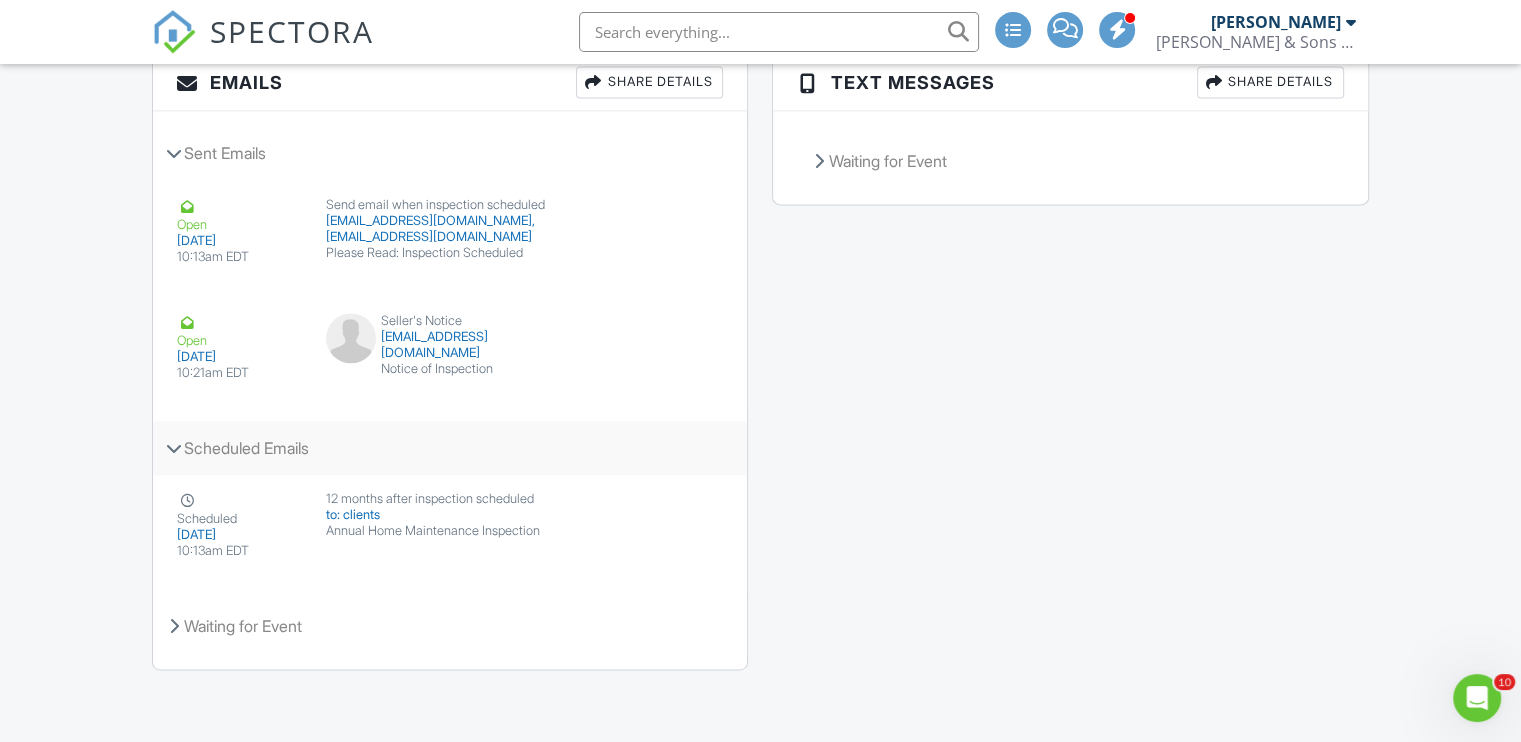 scroll, scrollTop: 2856, scrollLeft: 0, axis: vertical 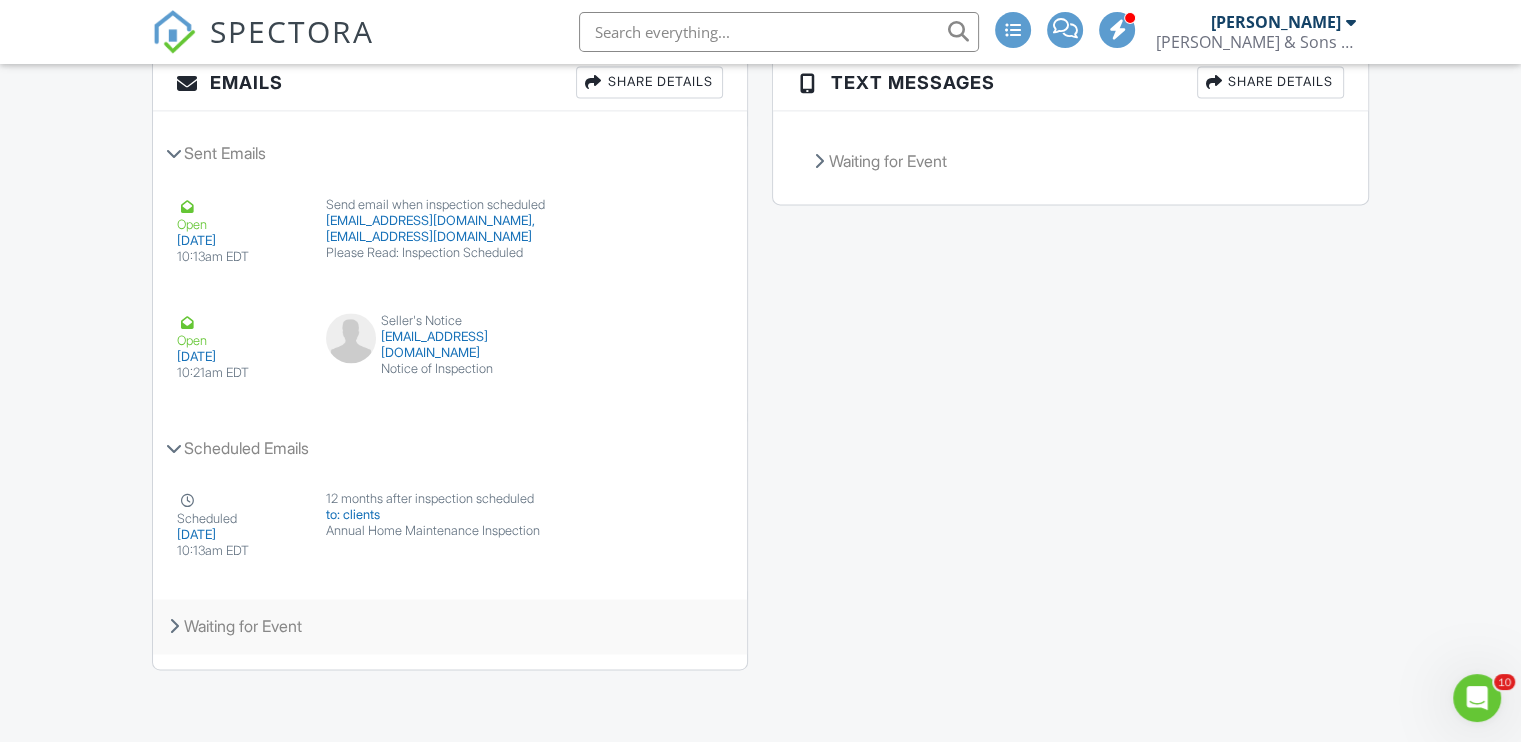 click on "Waiting for Event" at bounding box center (450, 626) 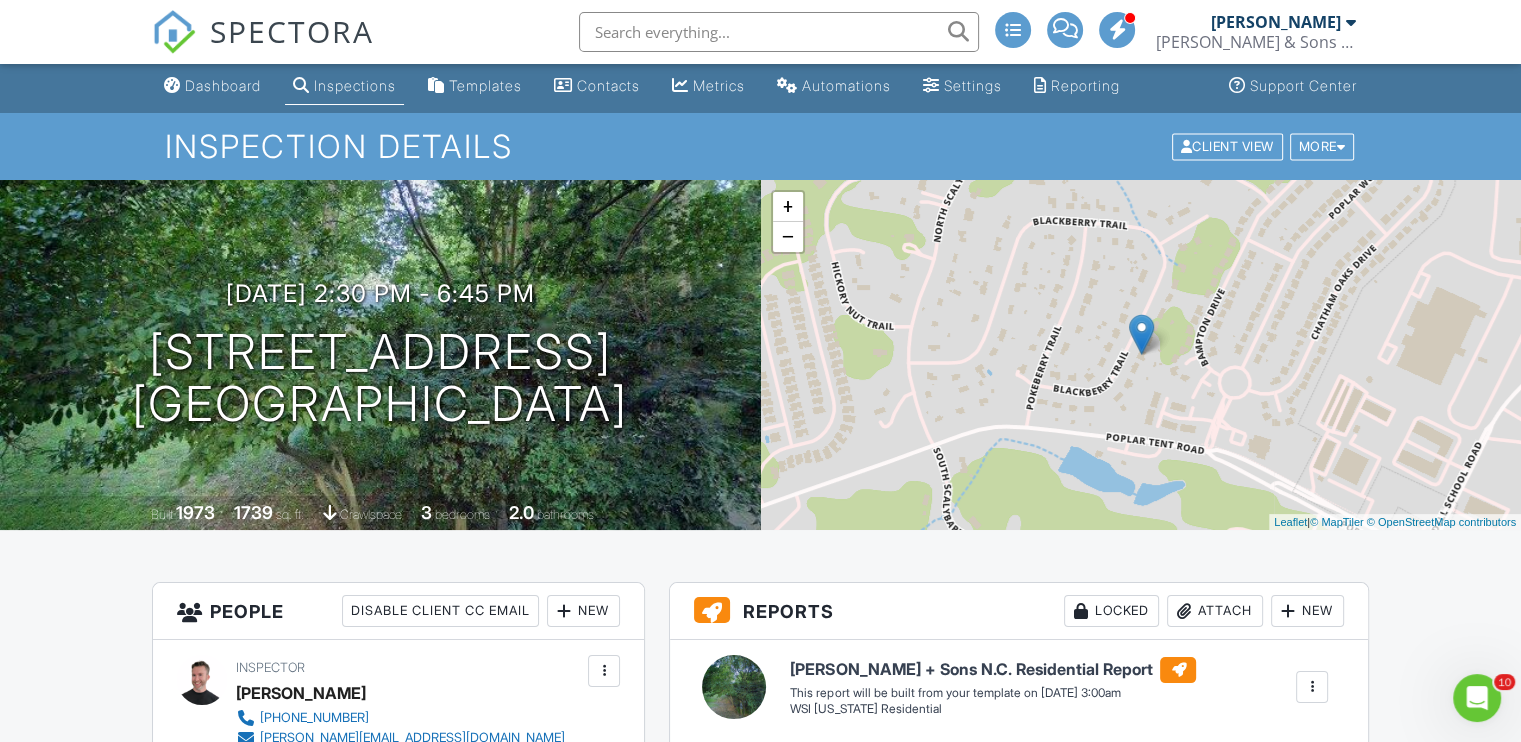 scroll, scrollTop: 0, scrollLeft: 0, axis: both 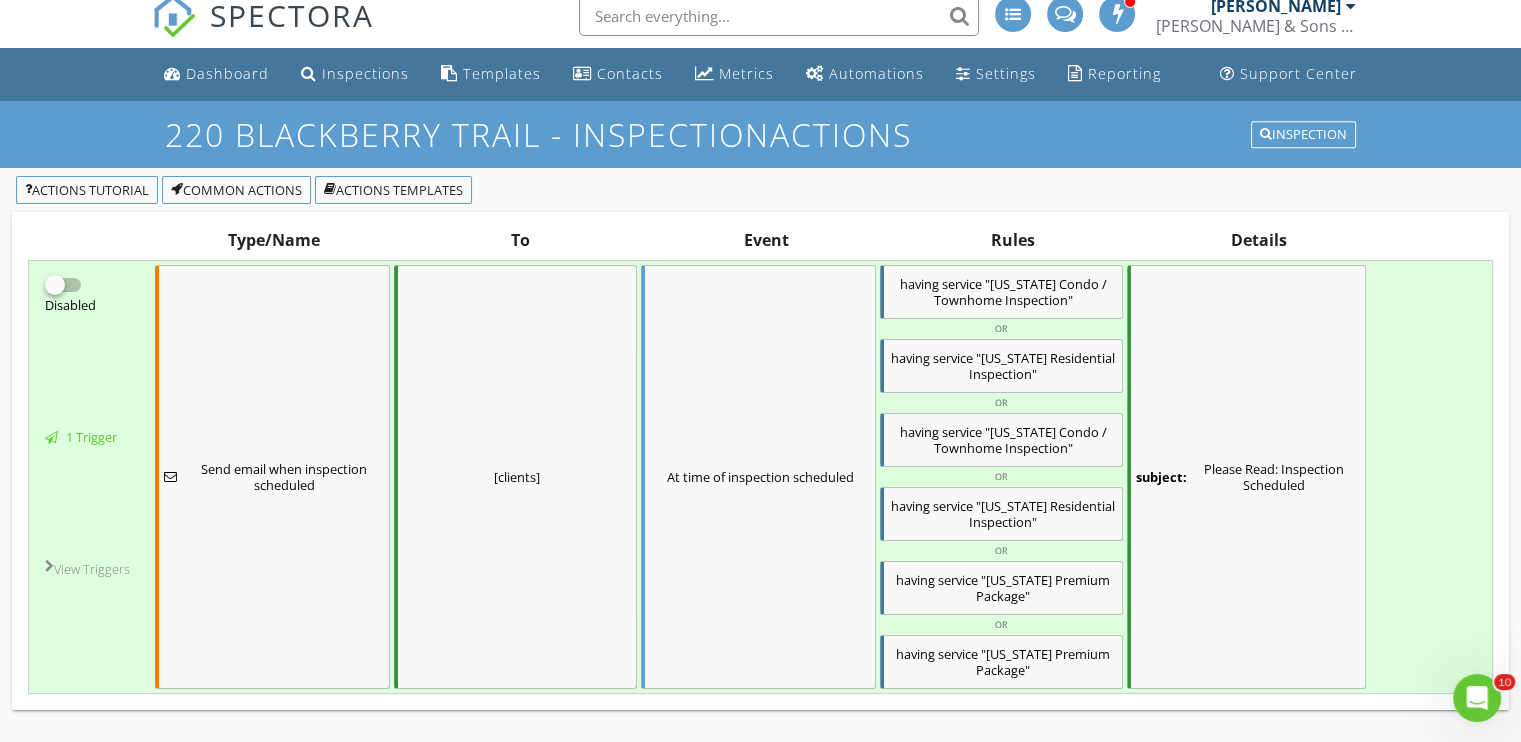 click on "subject:
Please Read: Inspection Scheduled" at bounding box center [1246, 477] 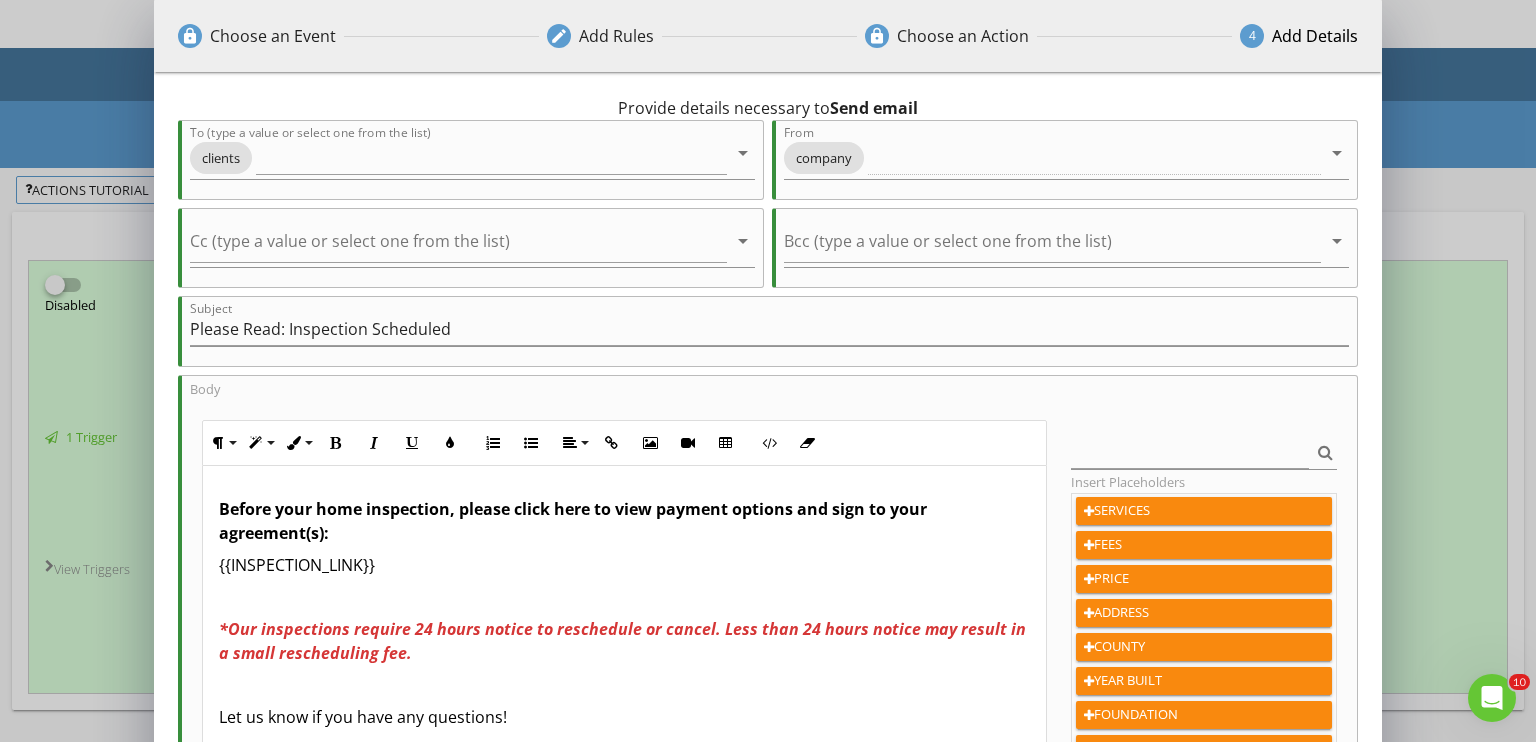 scroll, scrollTop: 468, scrollLeft: 0, axis: vertical 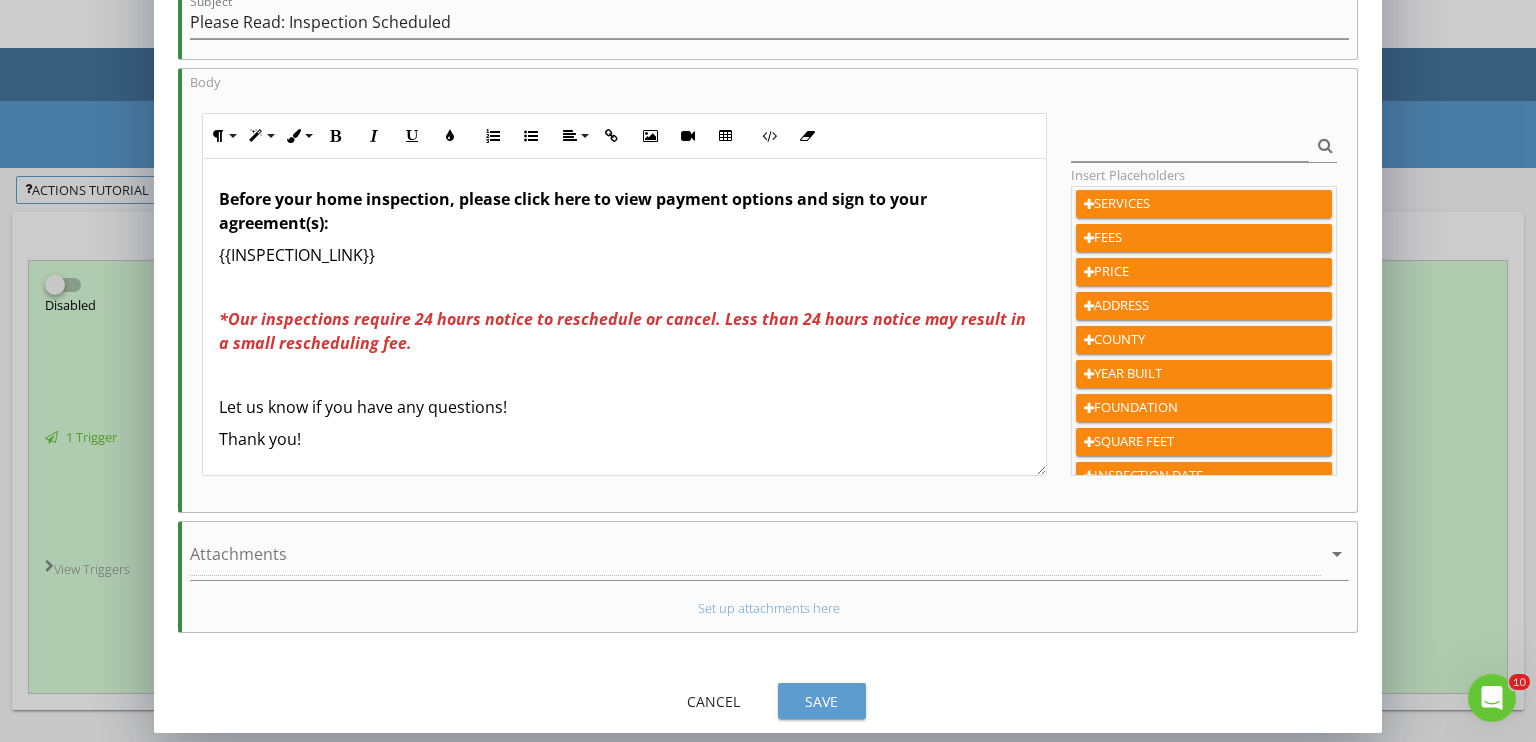 click on "lock
Choose an Event
edit
Add Rules
lock
Choose an Action
4
Add Details
0   hours arrow_drop_down   After arrow_drop_down   Inspection scheduled arrow_drop_down   check_box Only trigger once (Cannot be changed after Action has applied to Inspection)     check_box_outline_blank Send even when notifications disabled   check_box_outline_blank Send during certain hours only     check_box_outline_blank Do not send on weekends   To trigger this Action   ANY arrow_drop_down   of the following must apply:   Has arrow_drop_down   Service arrow_drop_down           [US_STATE] Condo / Townhome Inspection arrow_drop_down
OR
Has arrow_drop_down   Service arrow_drop_down           [US_STATE] Residential Inspection arrow_drop_down
OR
Has arrow_drop_down   Service arrow_drop_down           arrow_drop_down     Has arrow_drop_down" at bounding box center (768, 219) 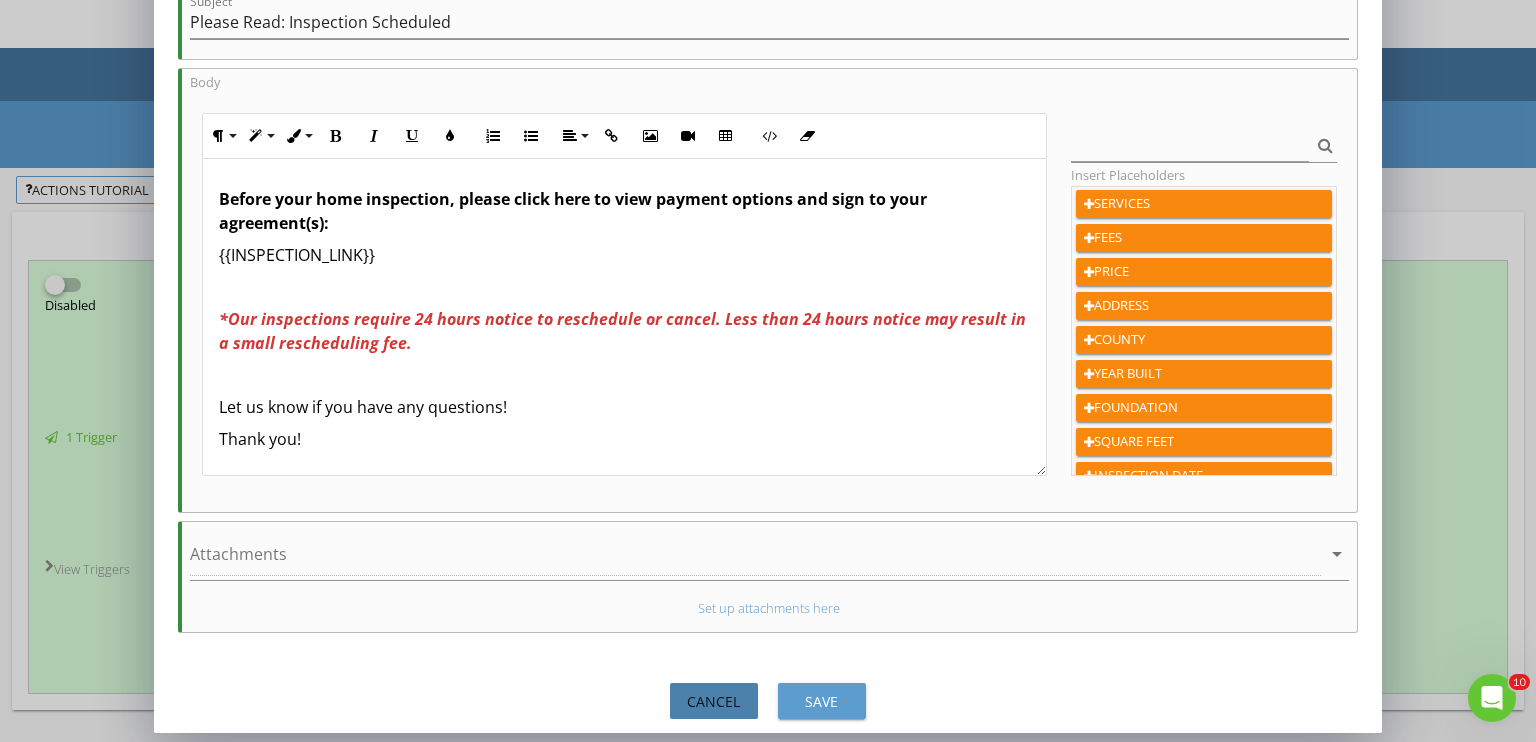 click on "Cancel" at bounding box center [714, 701] 